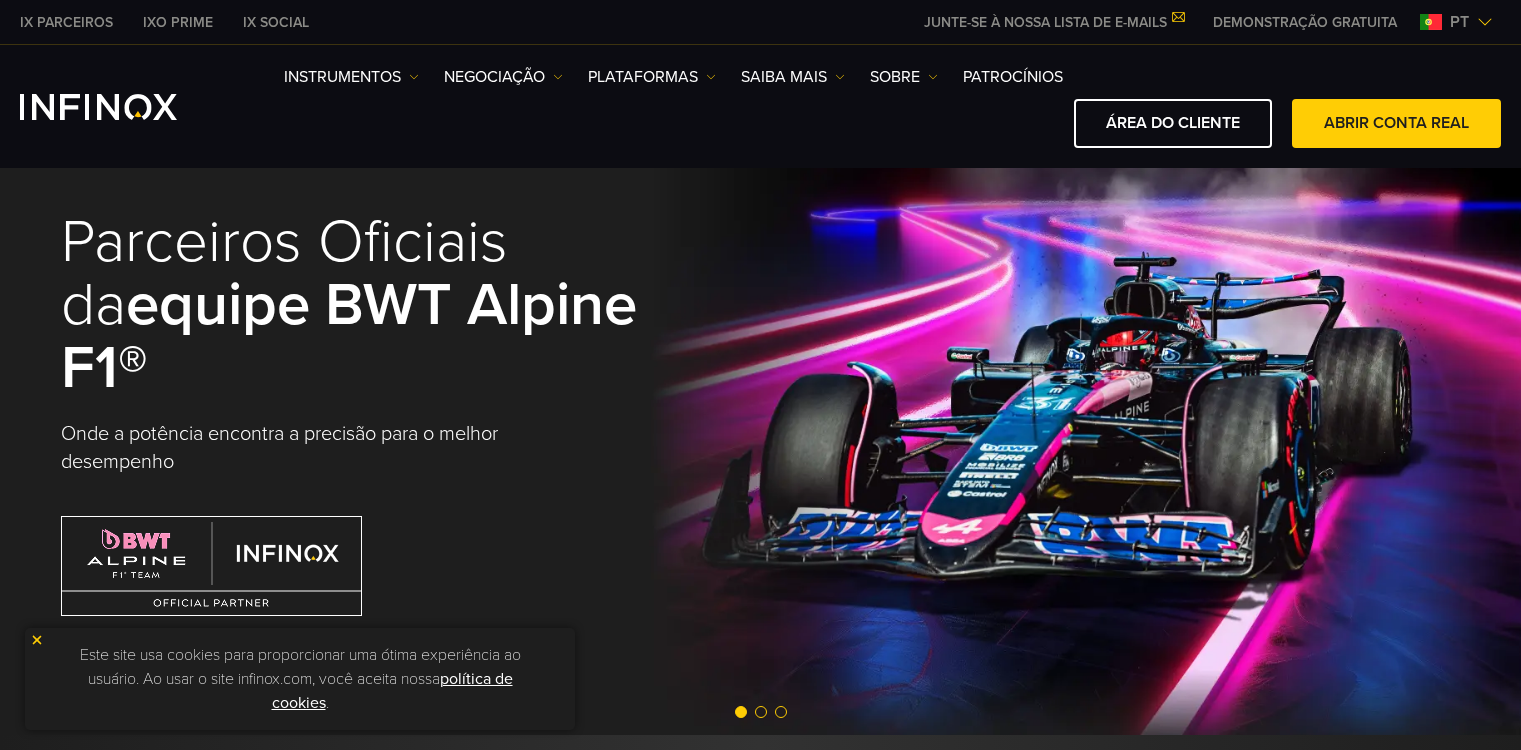 scroll, scrollTop: 0, scrollLeft: 0, axis: both 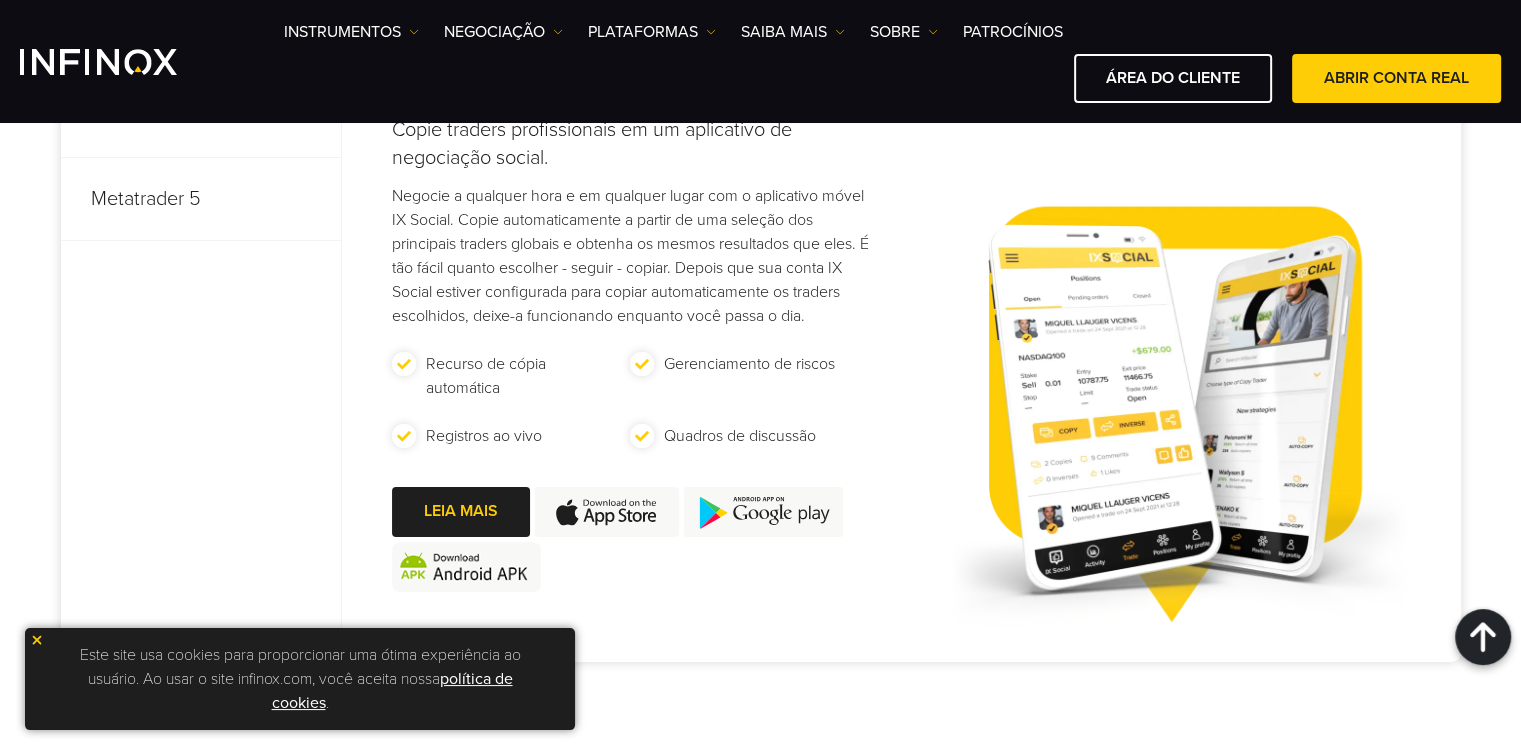 click at bounding box center [37, 640] 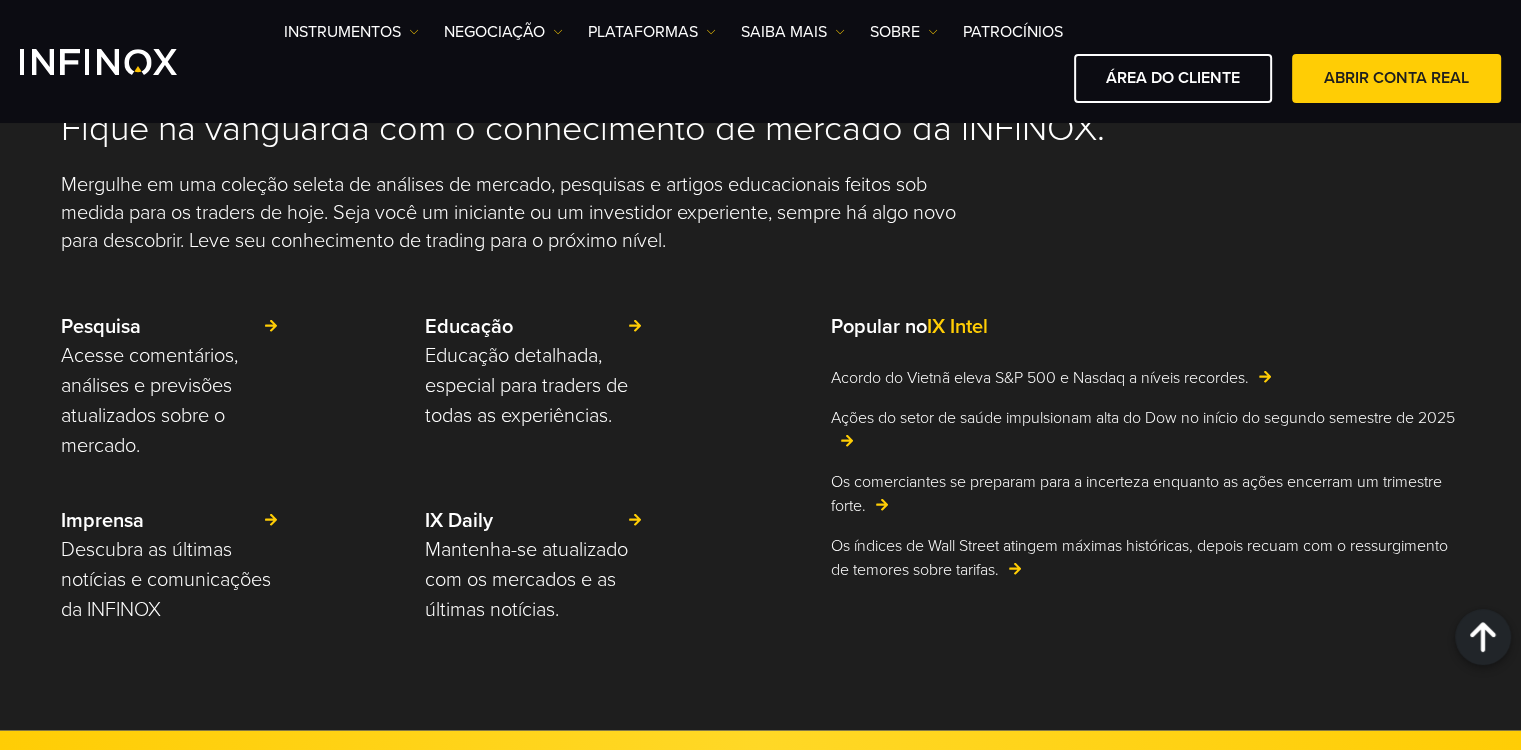 scroll, scrollTop: 4900, scrollLeft: 0, axis: vertical 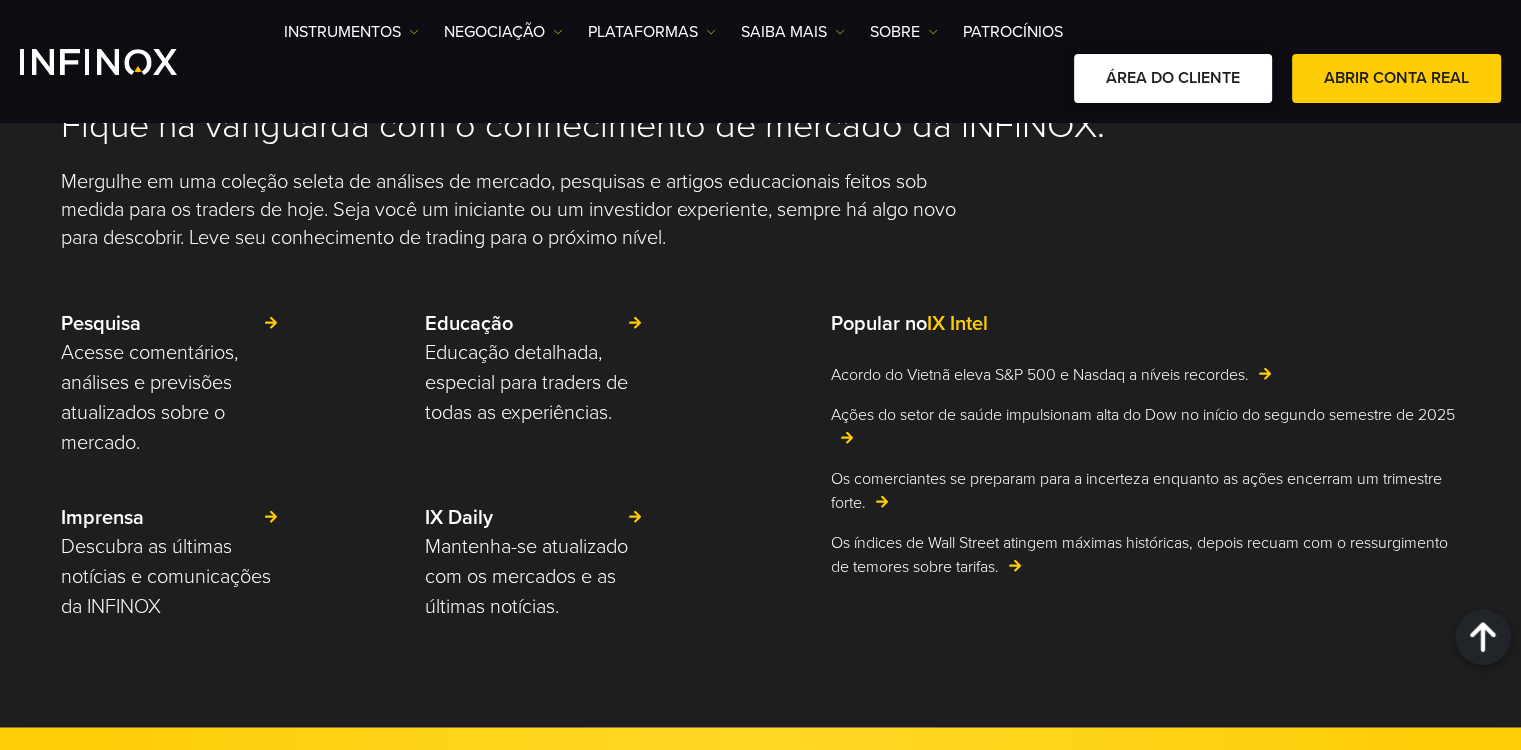 click on "ÁREA DO CLIENTE" at bounding box center [1173, 78] 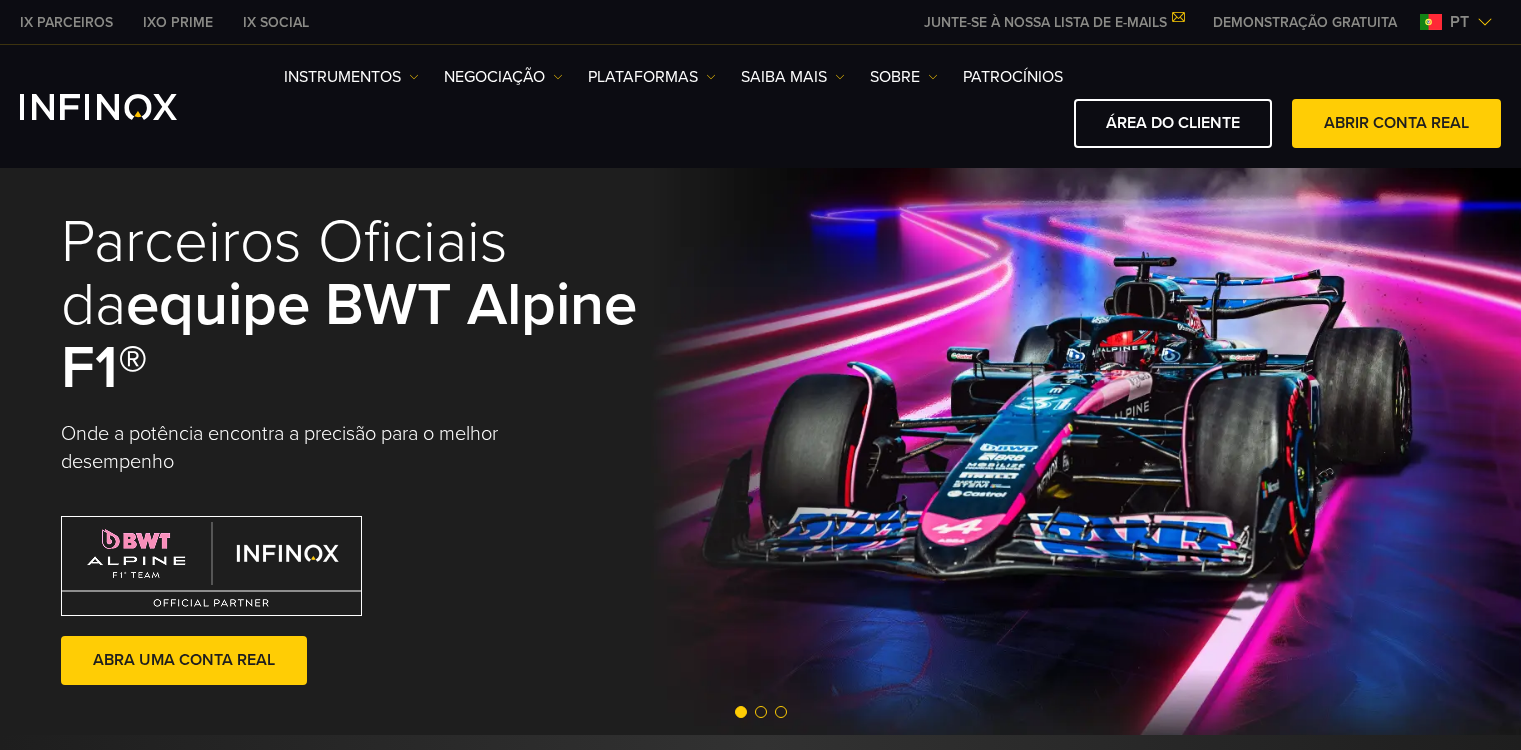 scroll, scrollTop: 0, scrollLeft: 0, axis: both 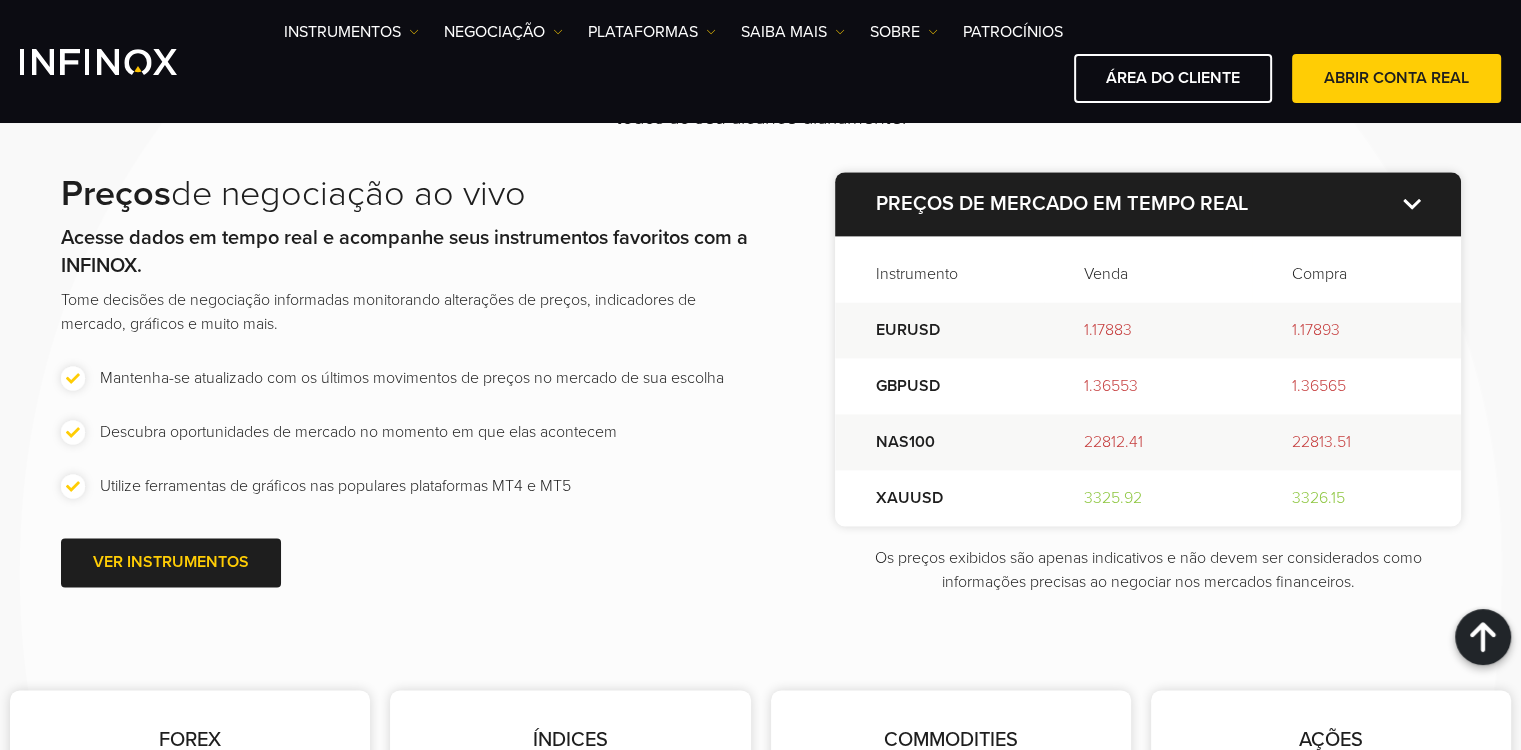 click on "Instrumentos
Instrumentos
Informações sobre produtos
NEGOCIAÇÃO
DEMO MT4" at bounding box center [892, 61] 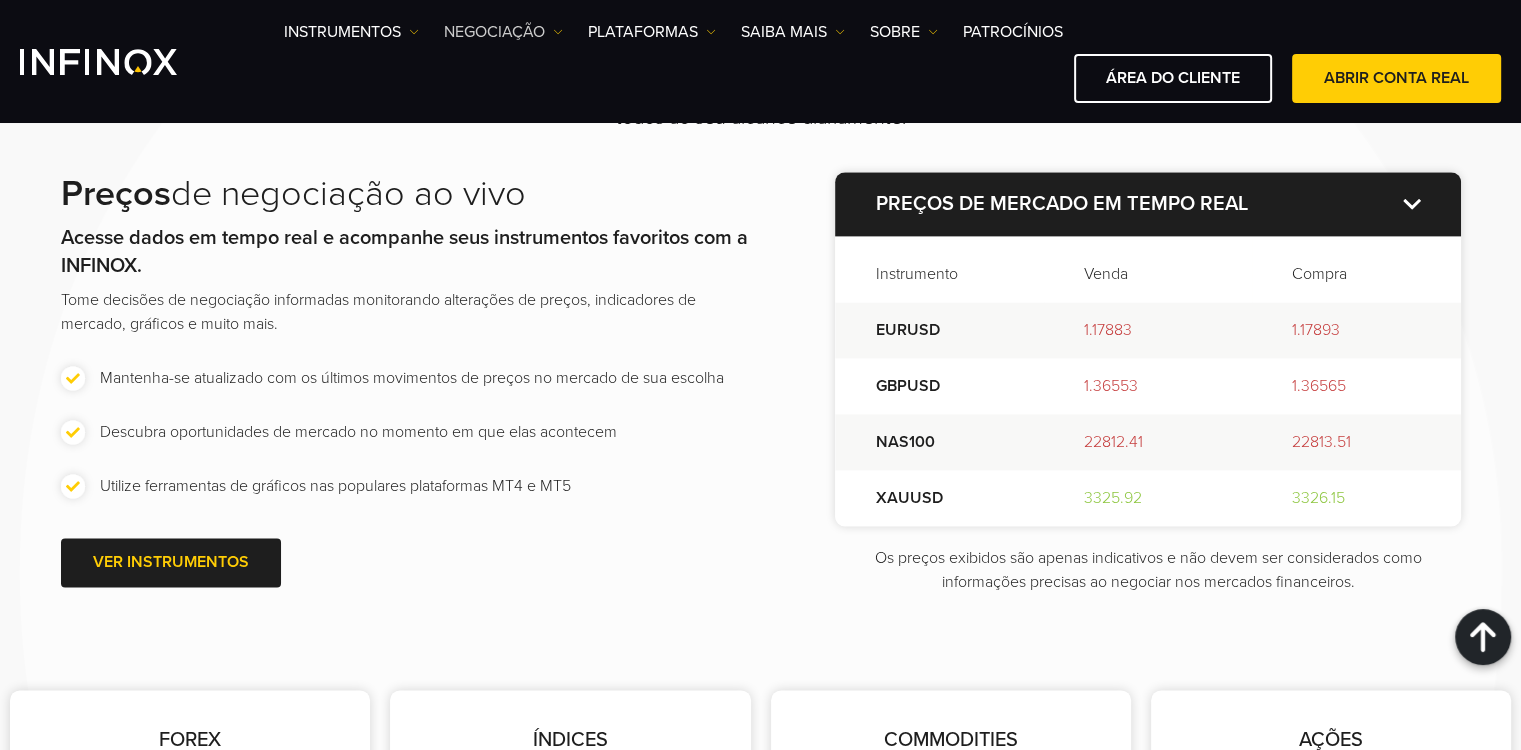 click on "NEGOCIAÇÃO" at bounding box center (351, 32) 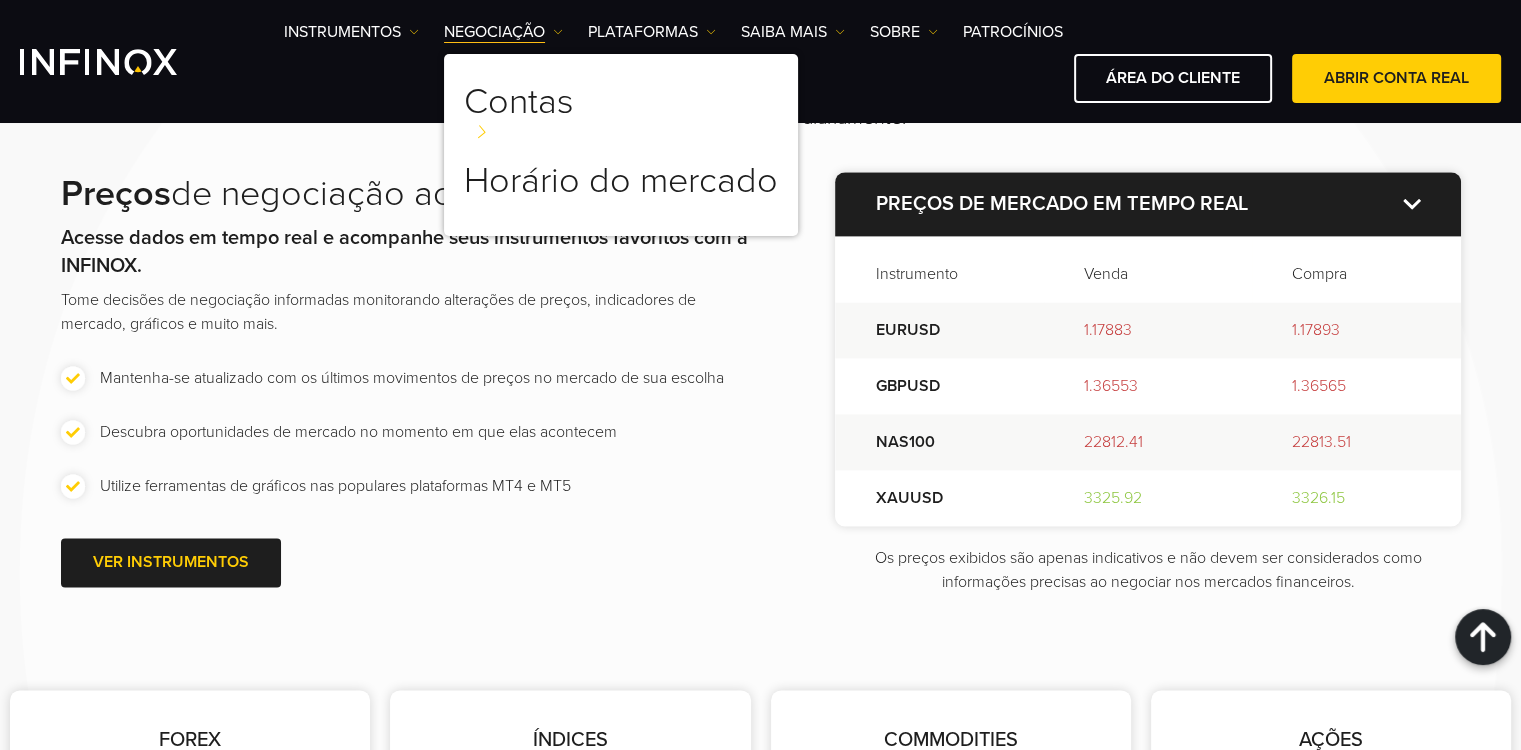 click on "Instrumentos
Instrumentos
Informações sobre produtos
NEGOCIAÇÃO
DEMO MT4" at bounding box center [892, 61] 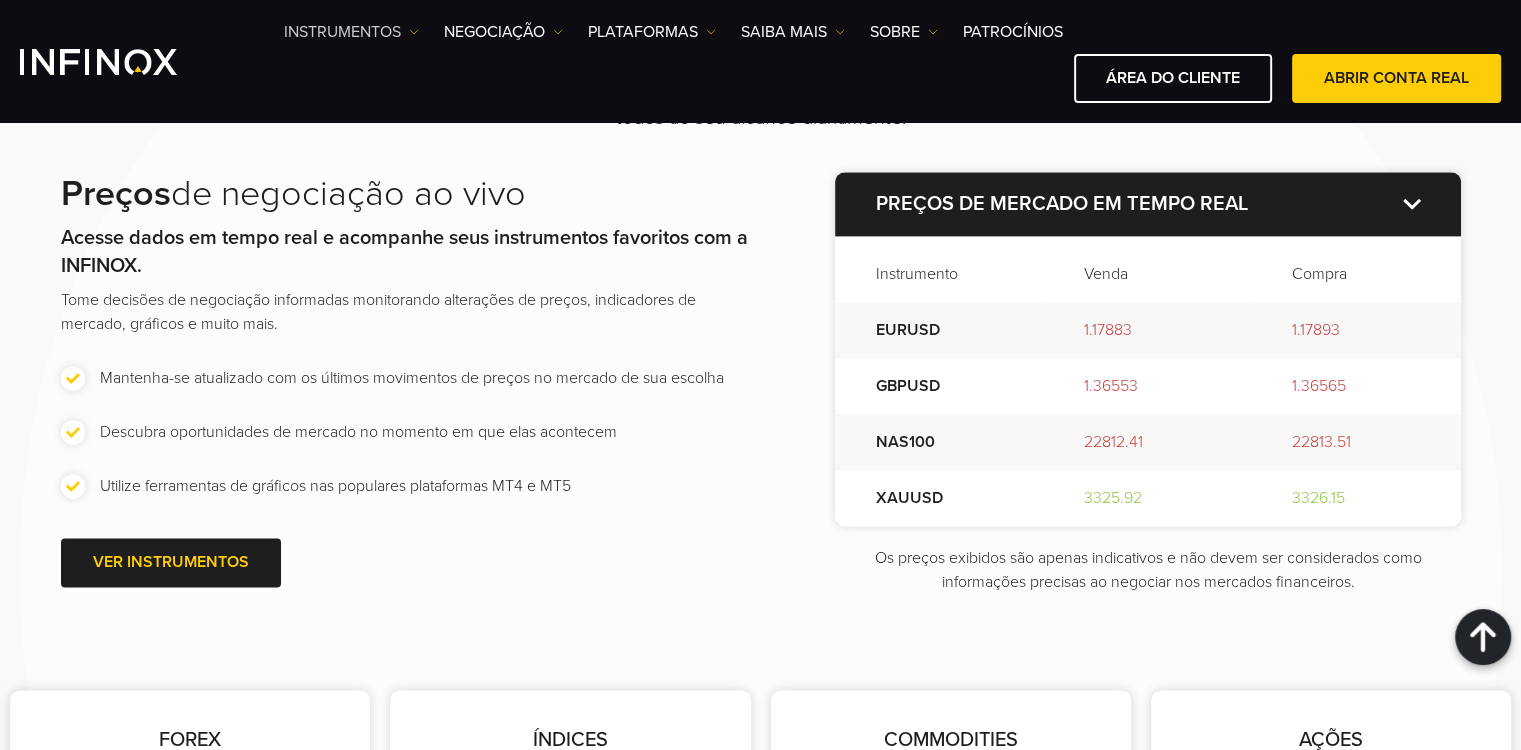 click on "Instrumentos" at bounding box center (351, 32) 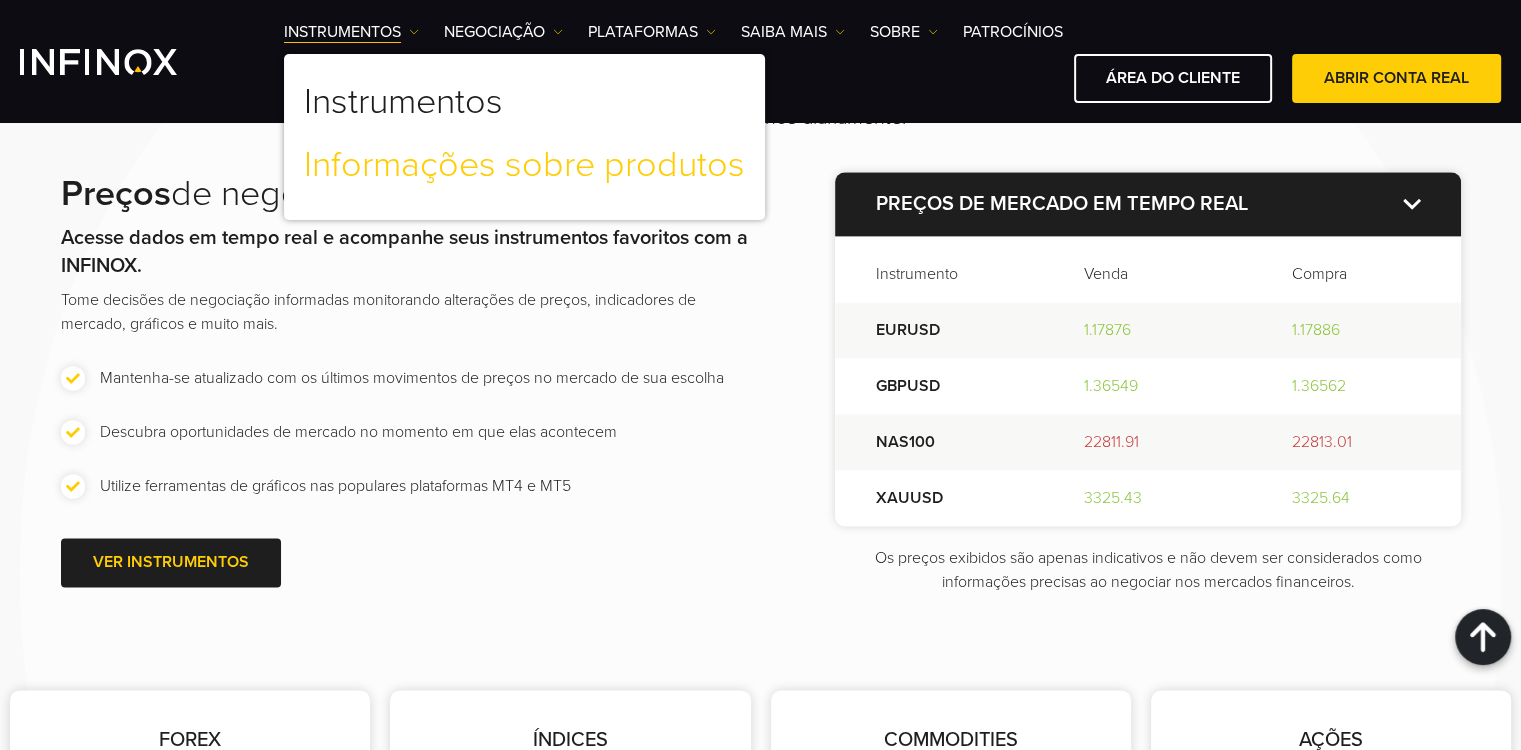 click on "Informações sobre produtos" at bounding box center [524, 165] 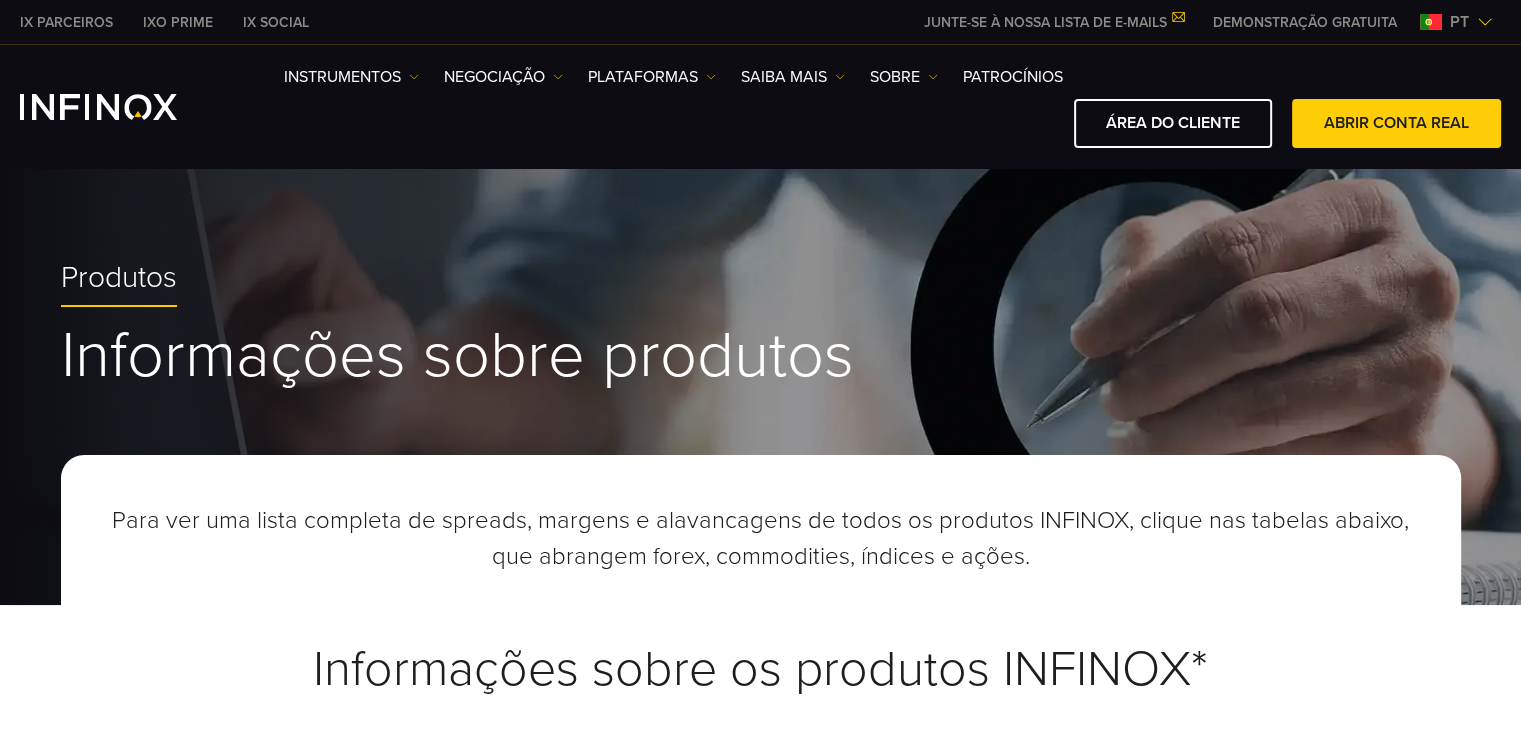 scroll, scrollTop: 313, scrollLeft: 0, axis: vertical 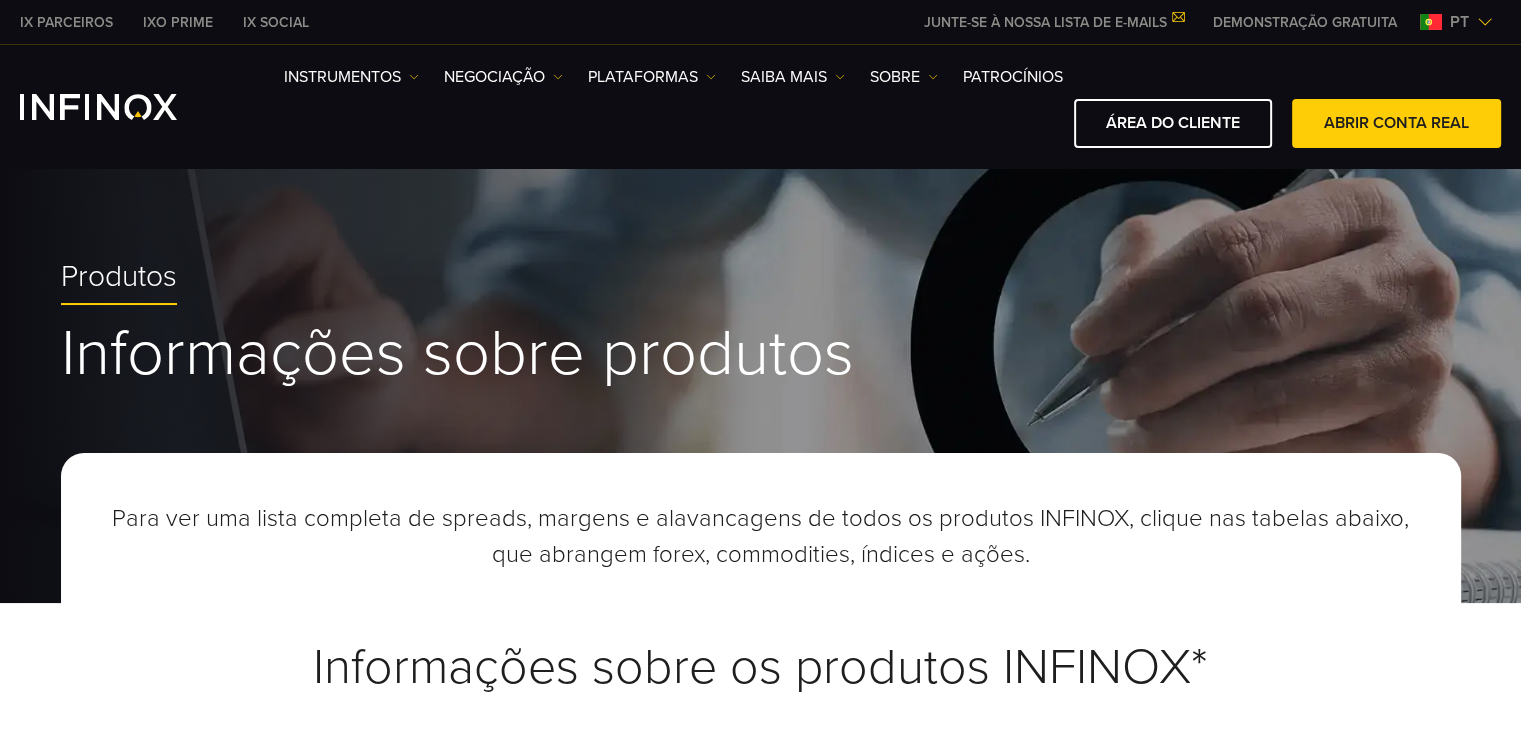 click on "Instrumentos
Instrumentos
Informações sobre produtos
NEGOCIAÇÃO
DEMO MT4" at bounding box center [892, 106] 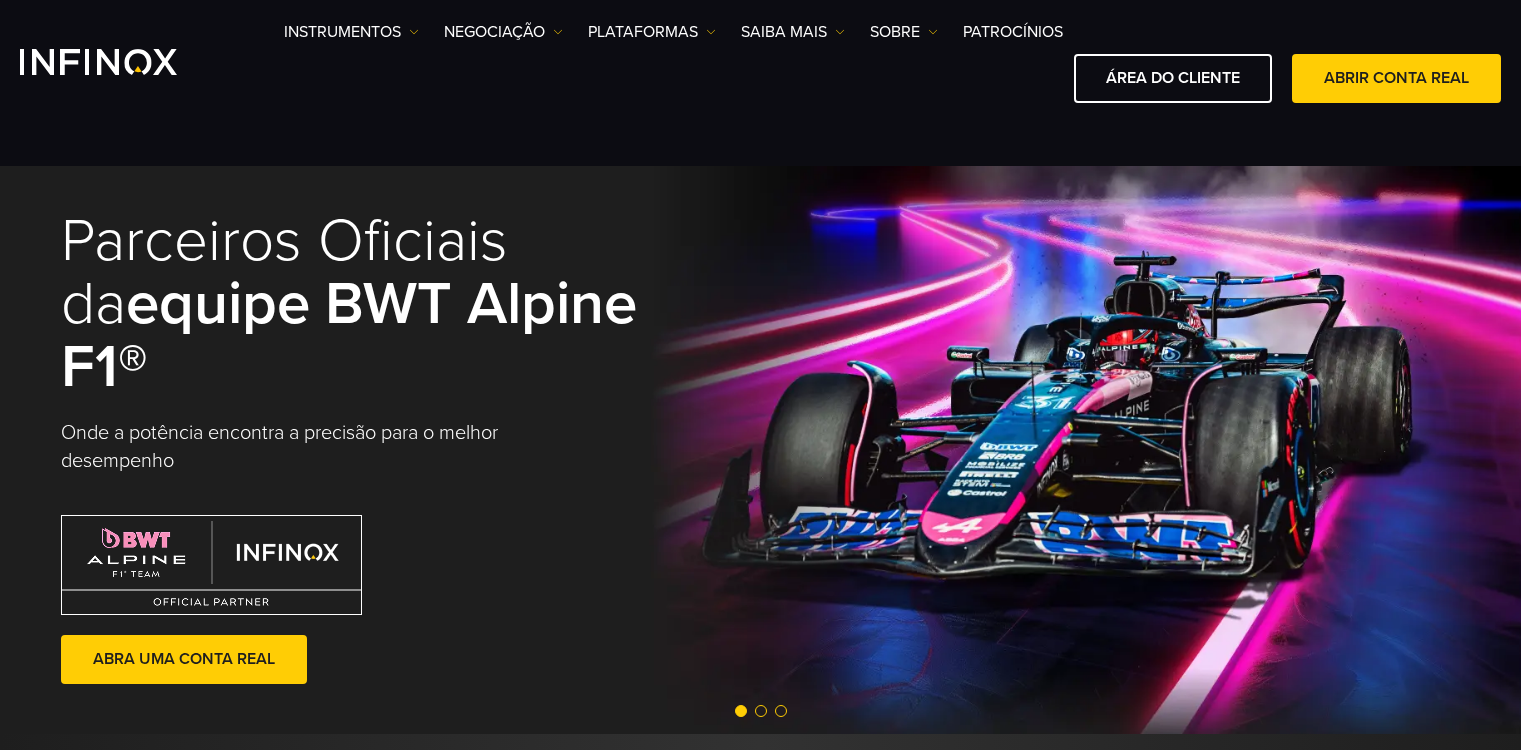 scroll, scrollTop: 500, scrollLeft: 0, axis: vertical 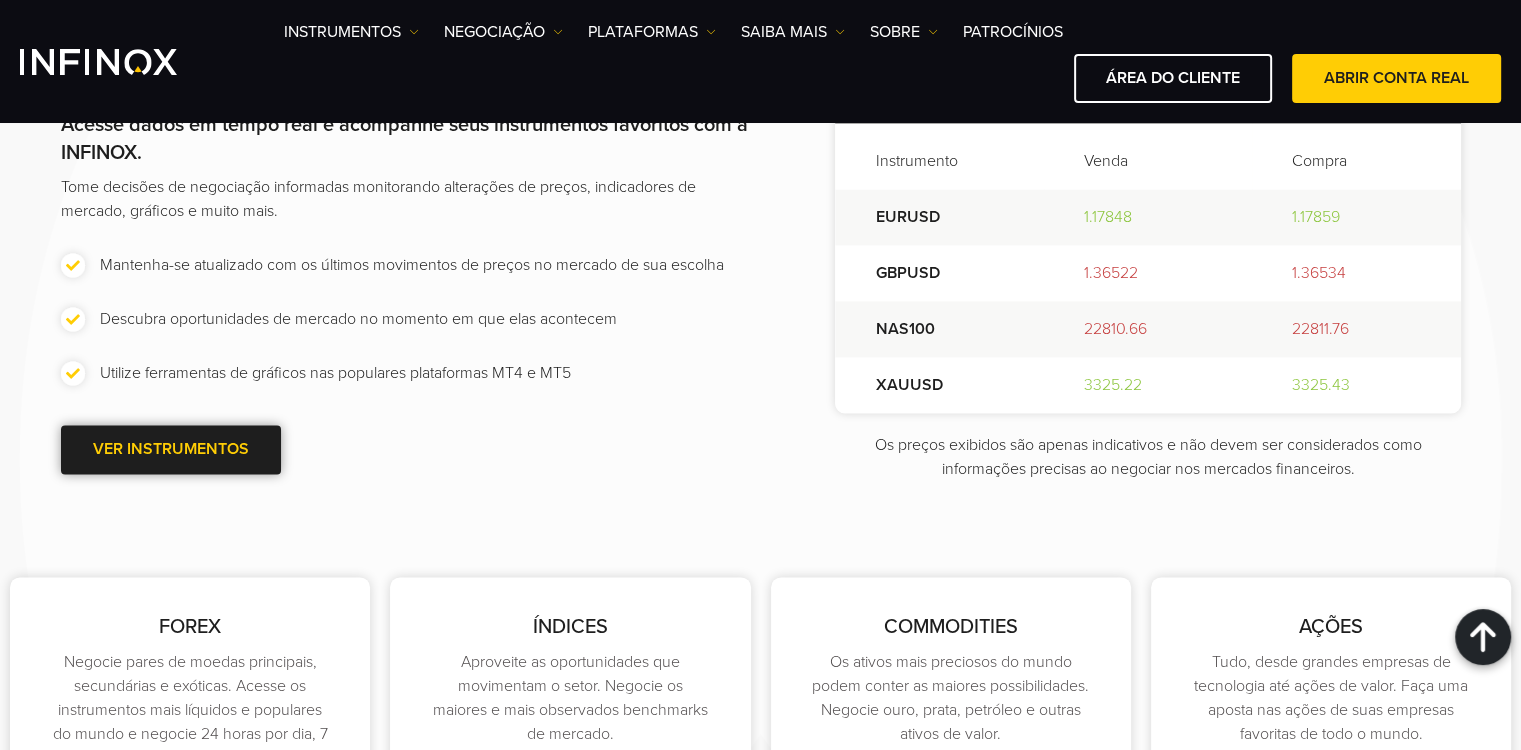 click at bounding box center (171, 449) 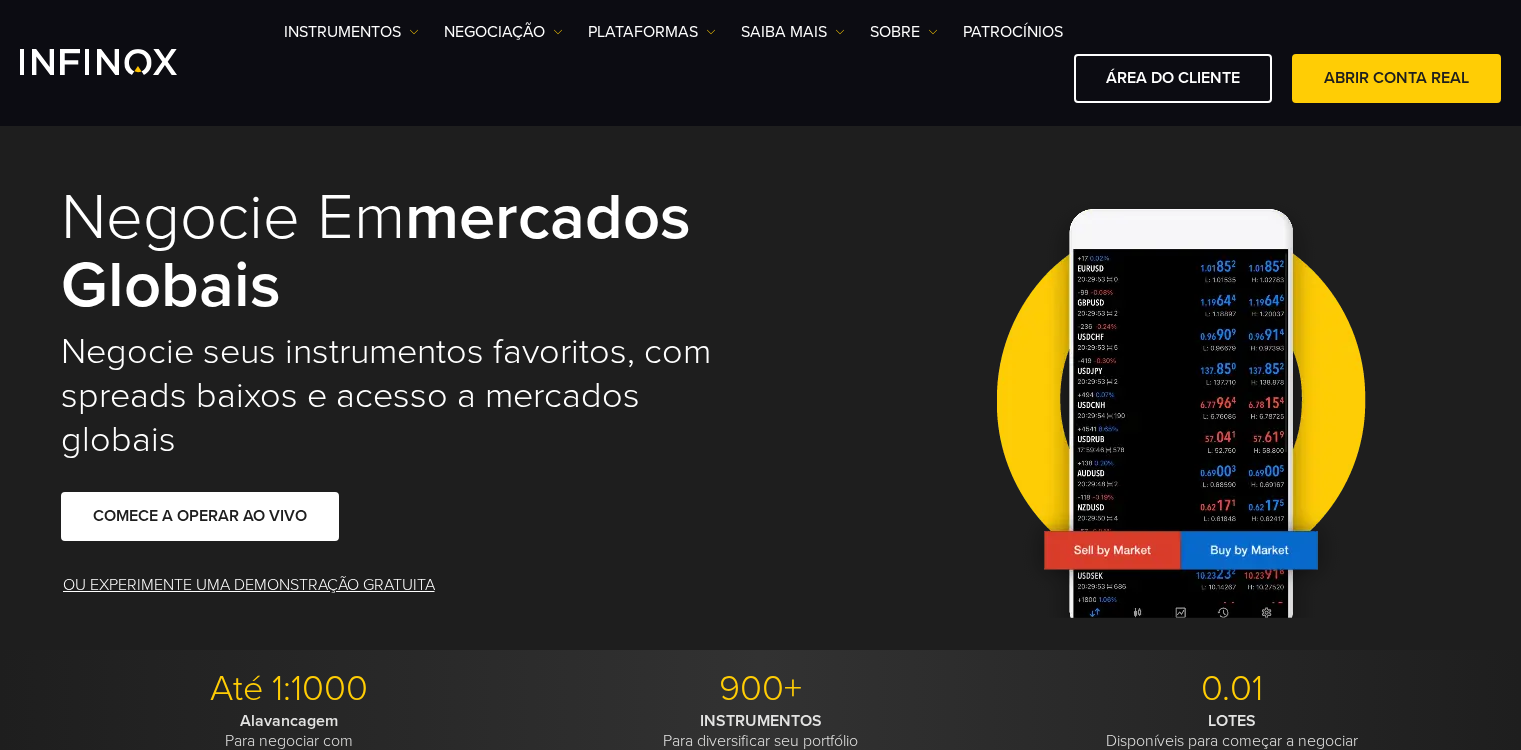 scroll, scrollTop: 400, scrollLeft: 0, axis: vertical 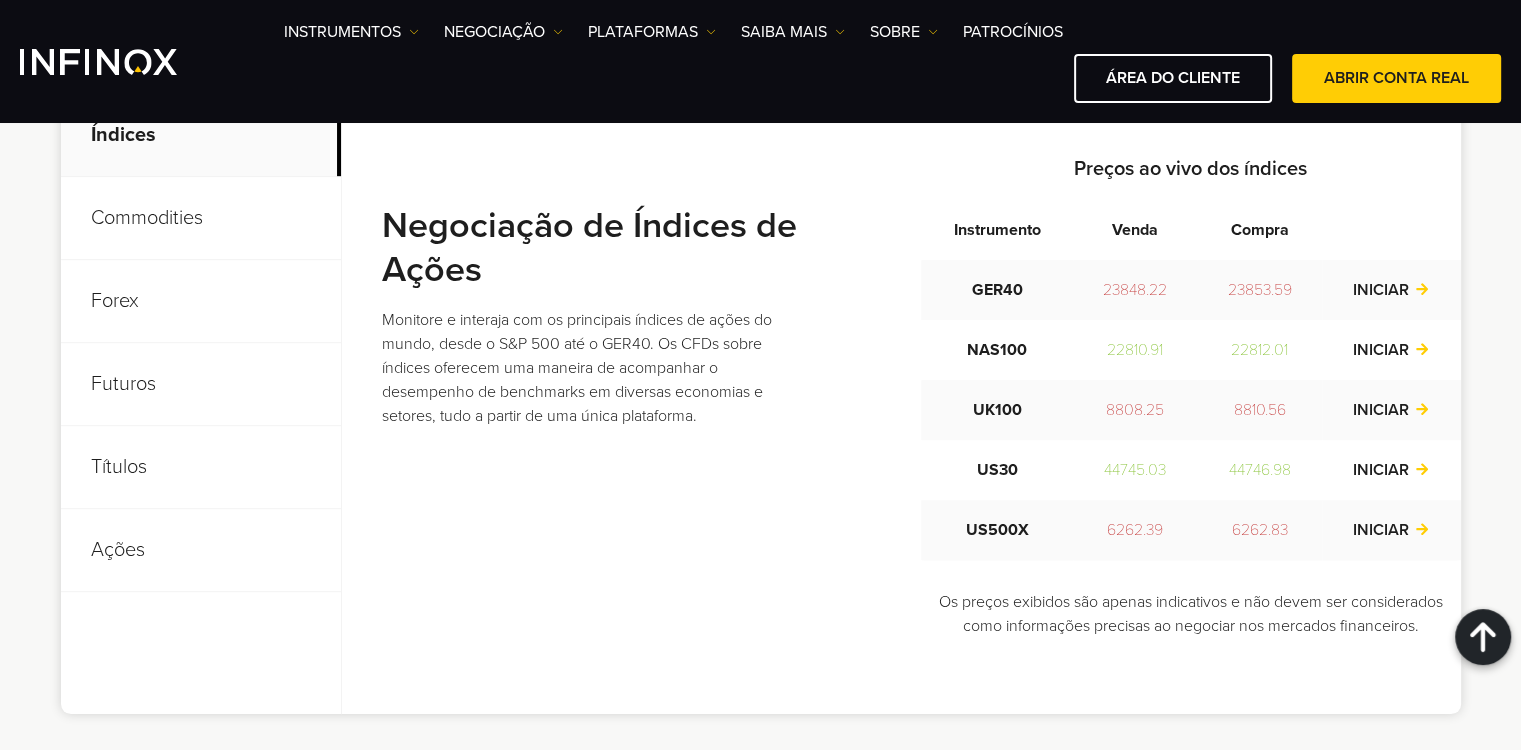 click on "Forex" at bounding box center [201, 301] 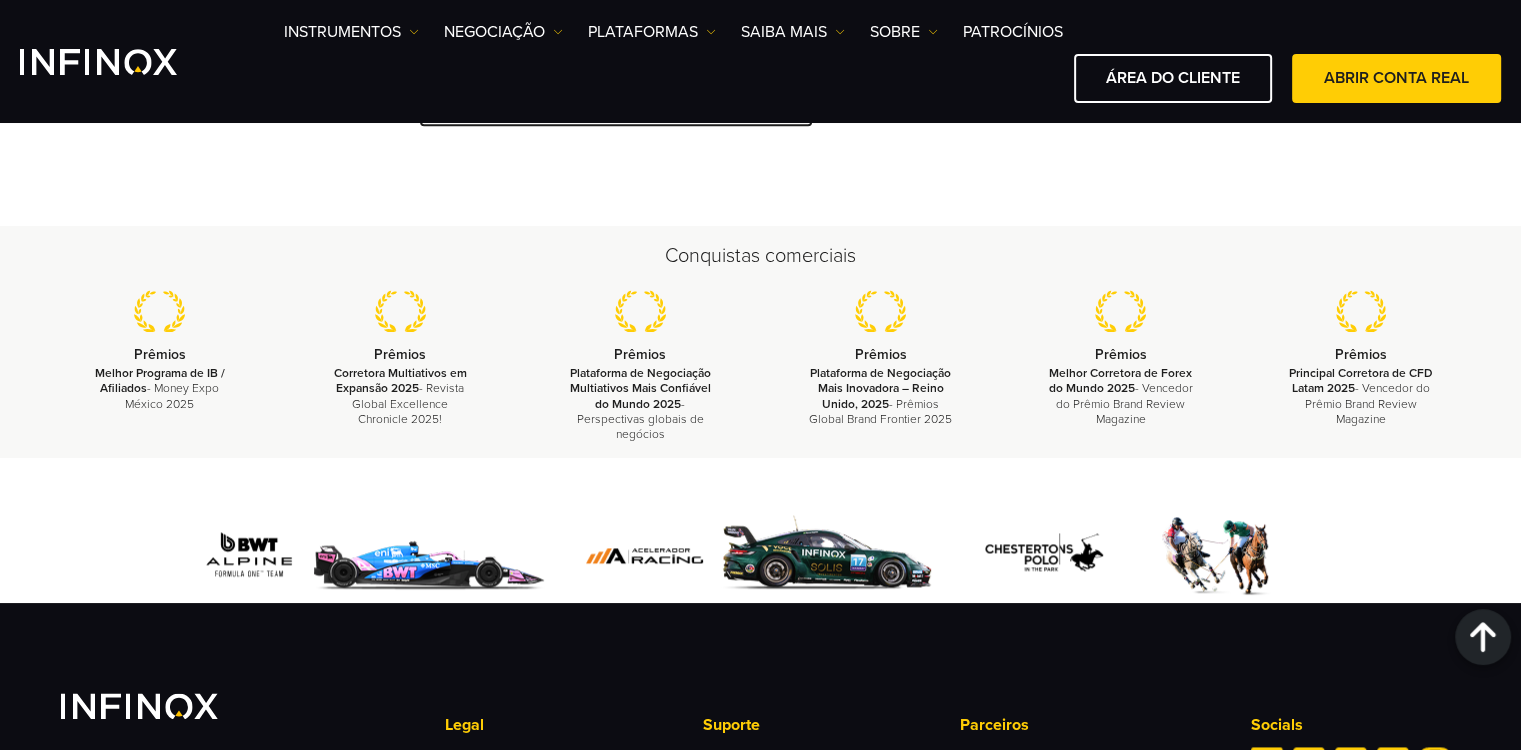 scroll, scrollTop: 2900, scrollLeft: 0, axis: vertical 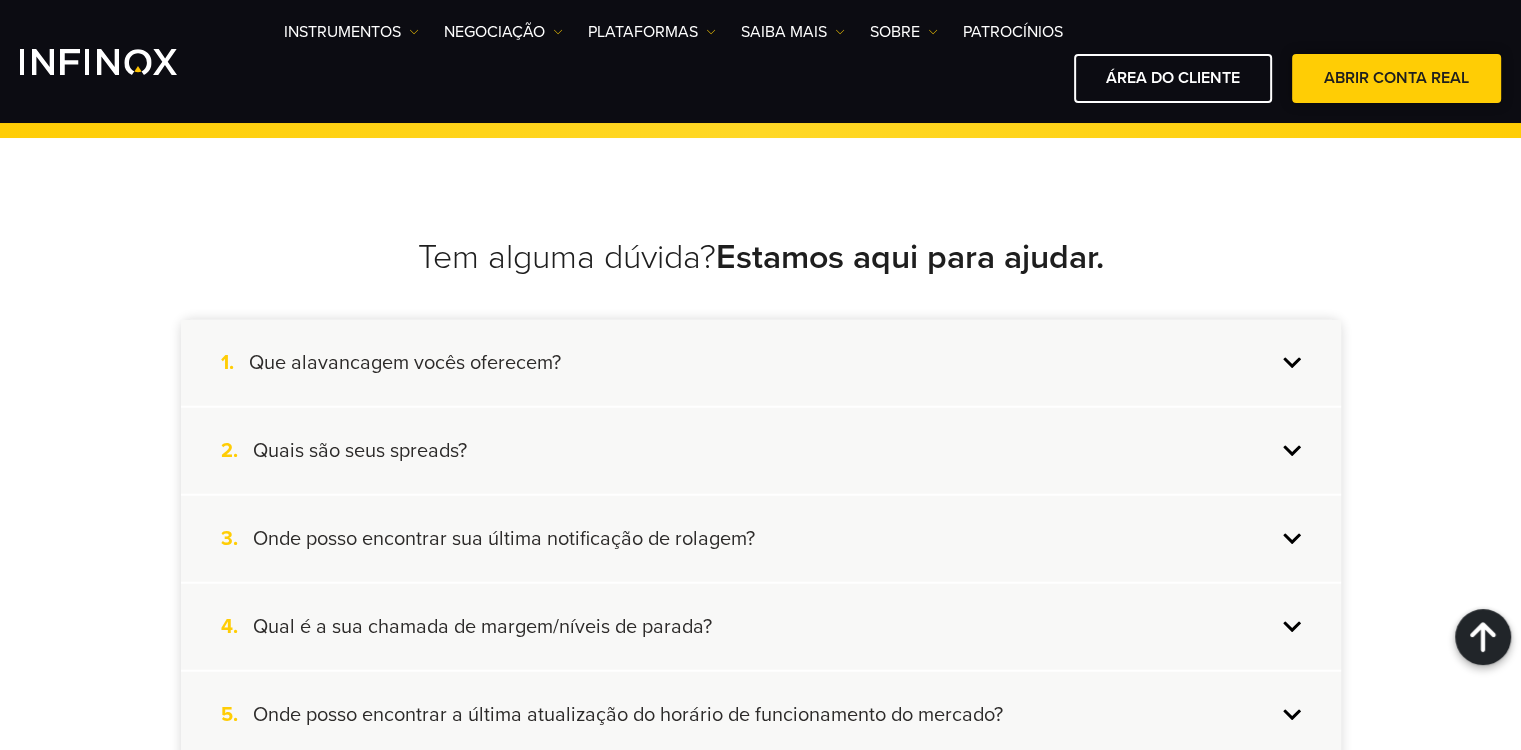 click at bounding box center (1397, 79) 